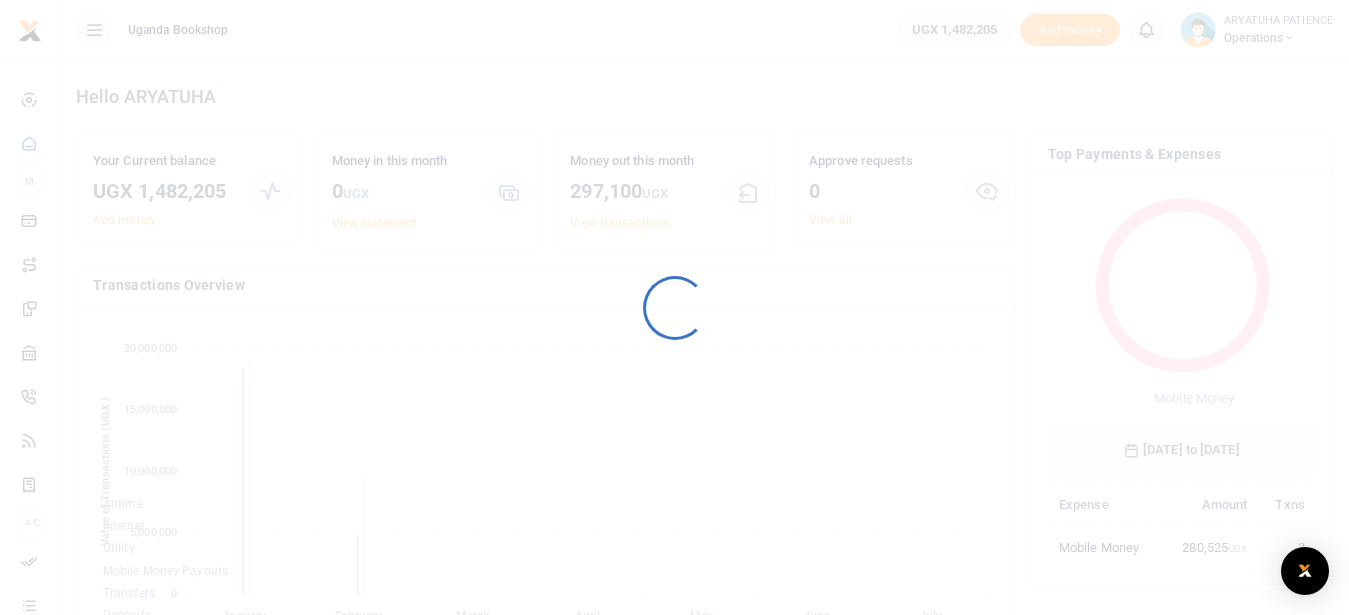 scroll, scrollTop: 0, scrollLeft: 0, axis: both 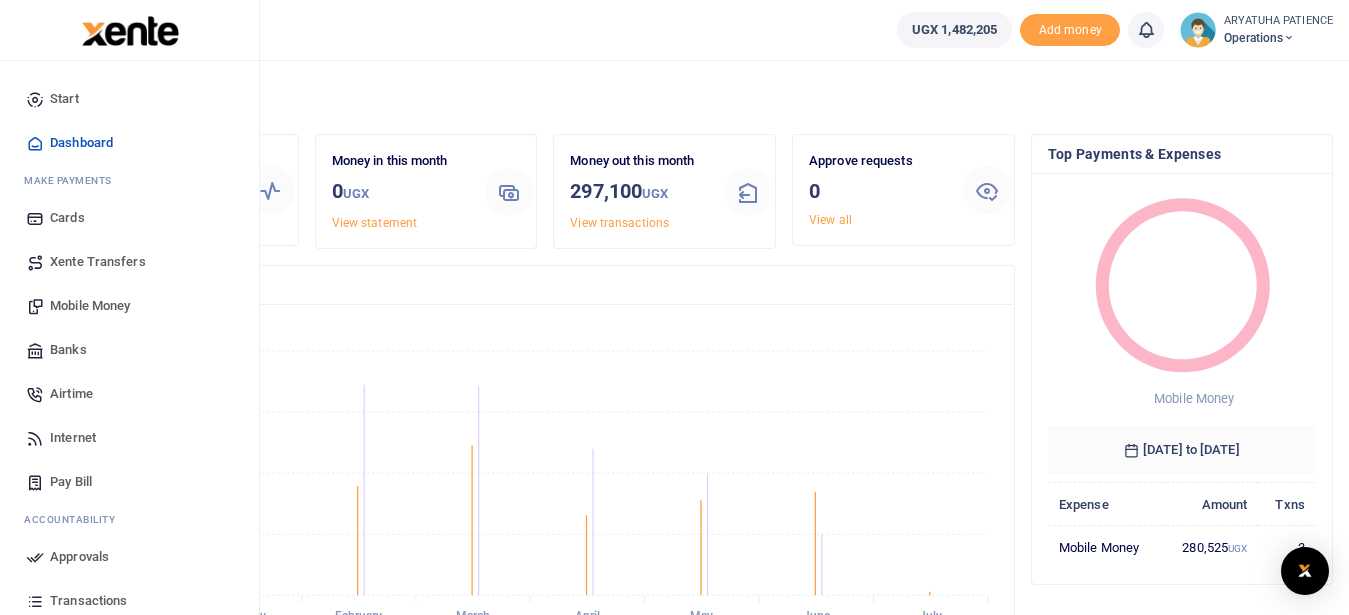 click on "Mobile Money" at bounding box center (90, 306) 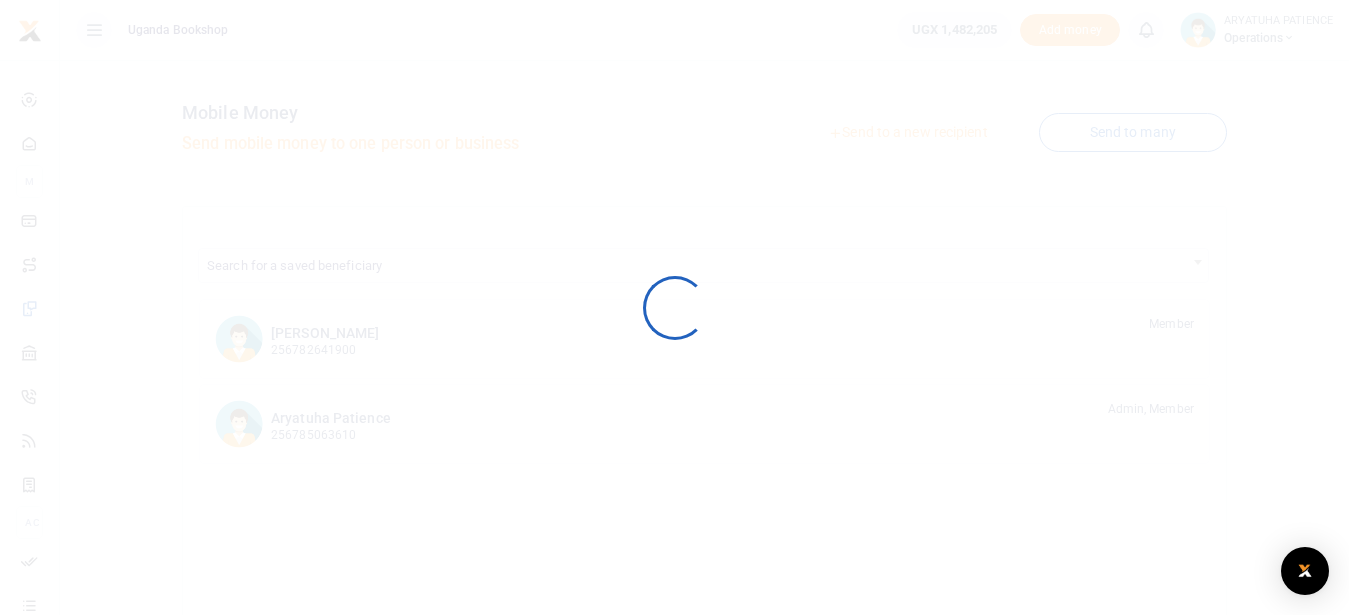 scroll, scrollTop: 0, scrollLeft: 0, axis: both 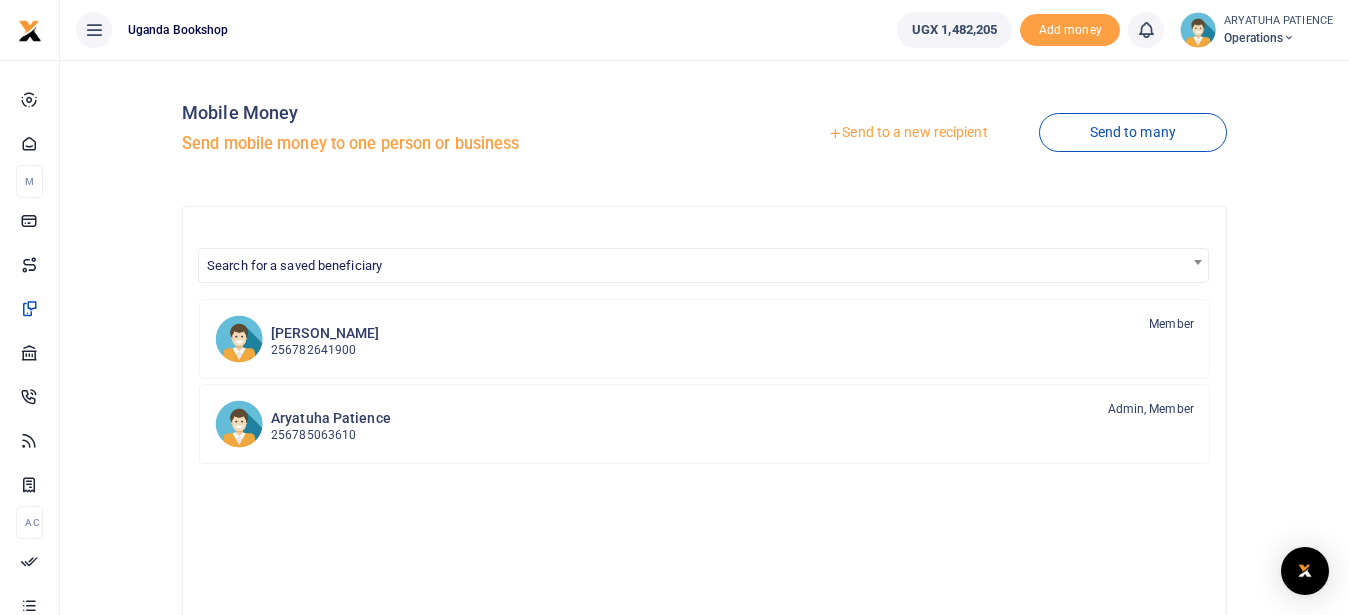click on "Send to a new recipient" at bounding box center (907, 133) 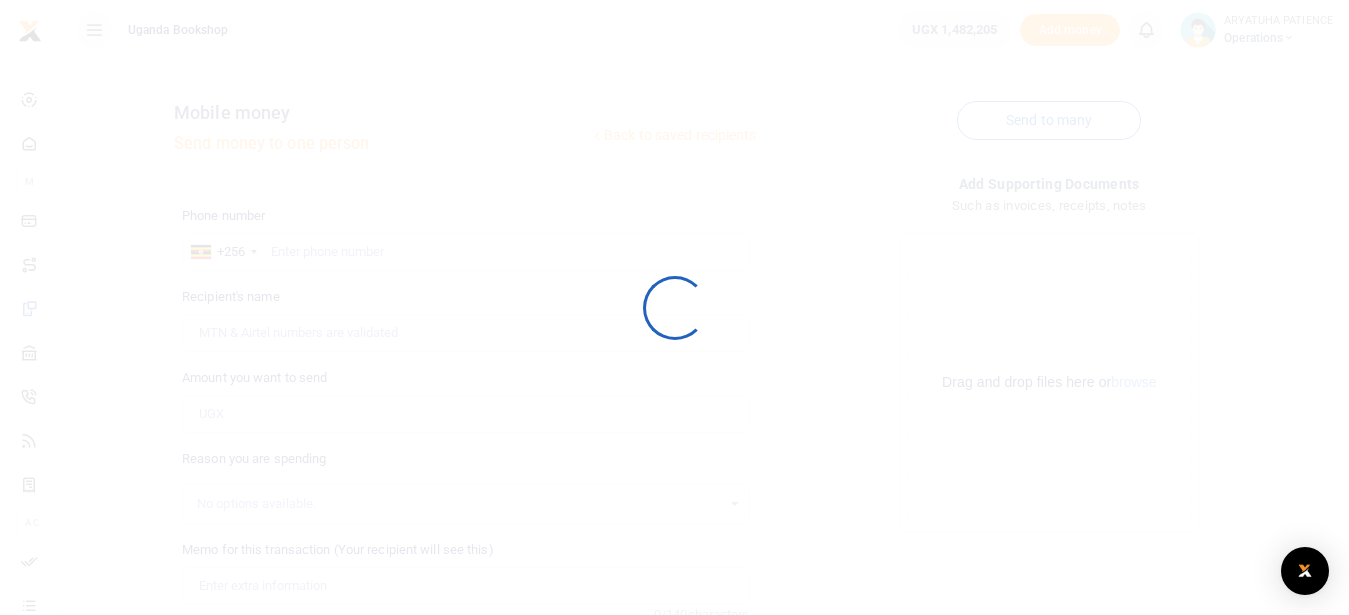 scroll, scrollTop: 0, scrollLeft: 0, axis: both 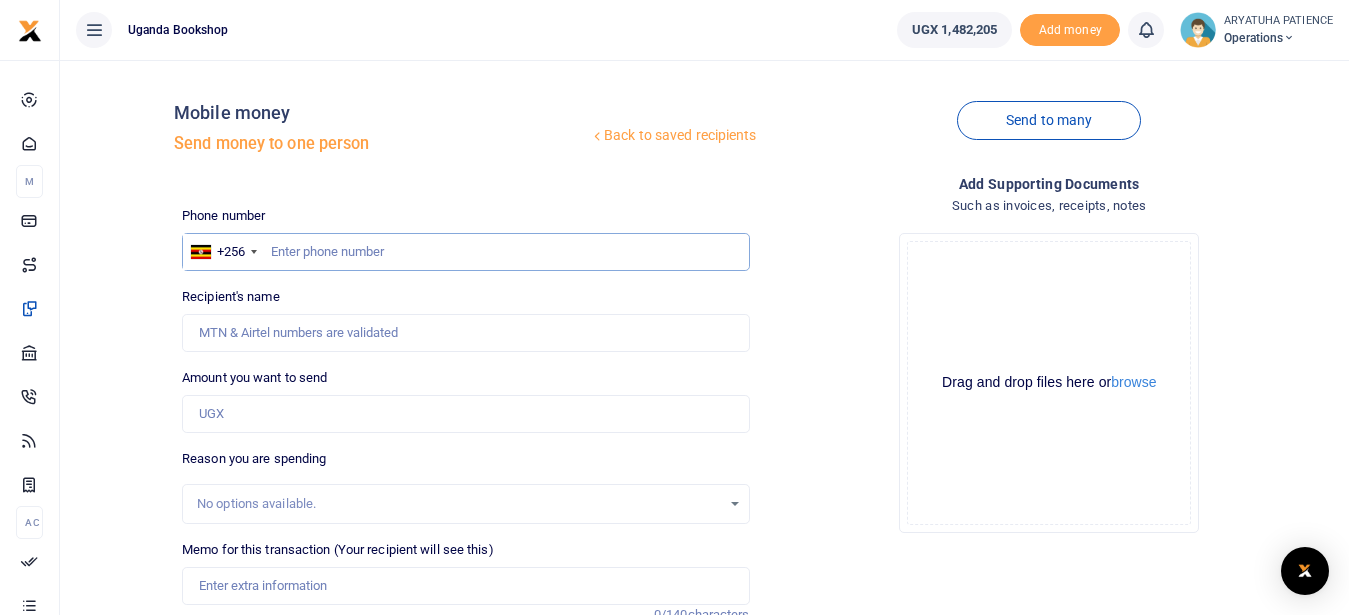 click at bounding box center (465, 252) 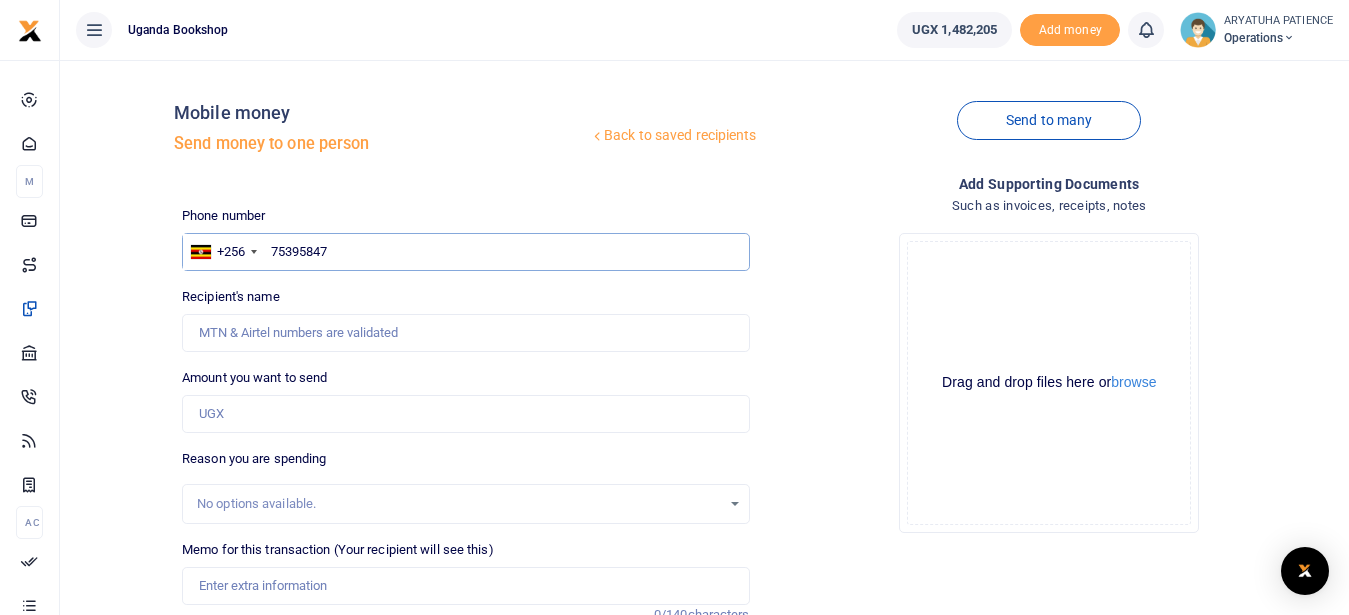 type on "753958477" 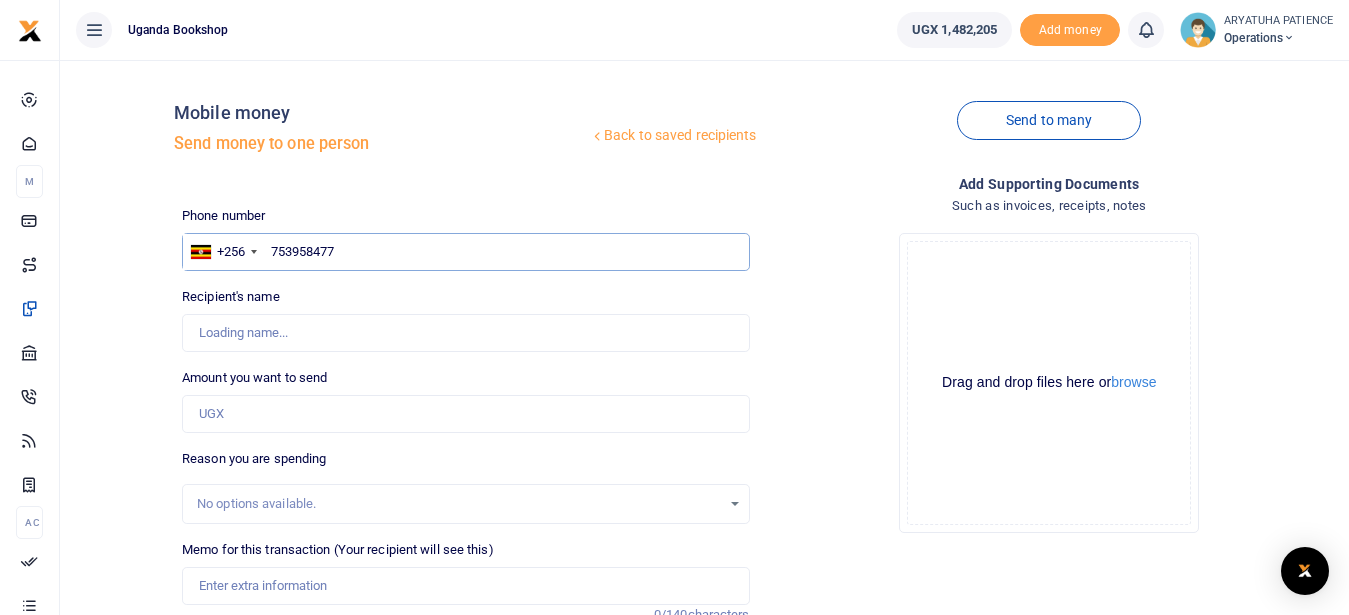 type on "Maloba Ronald" 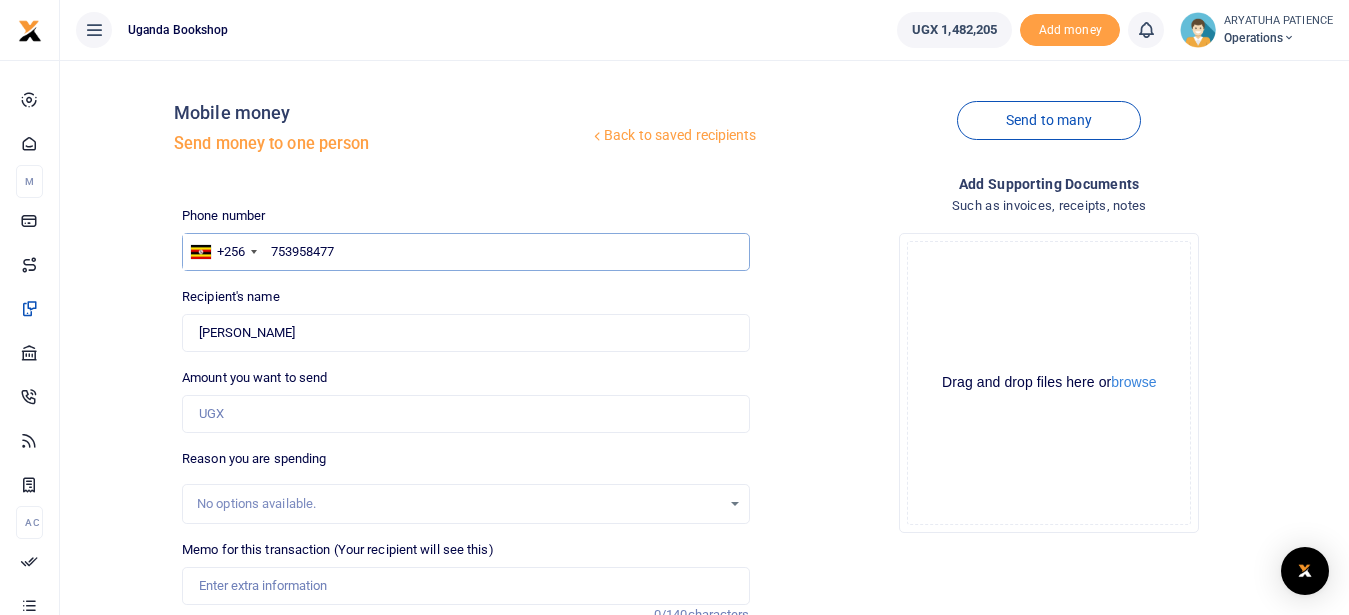type on "753958477" 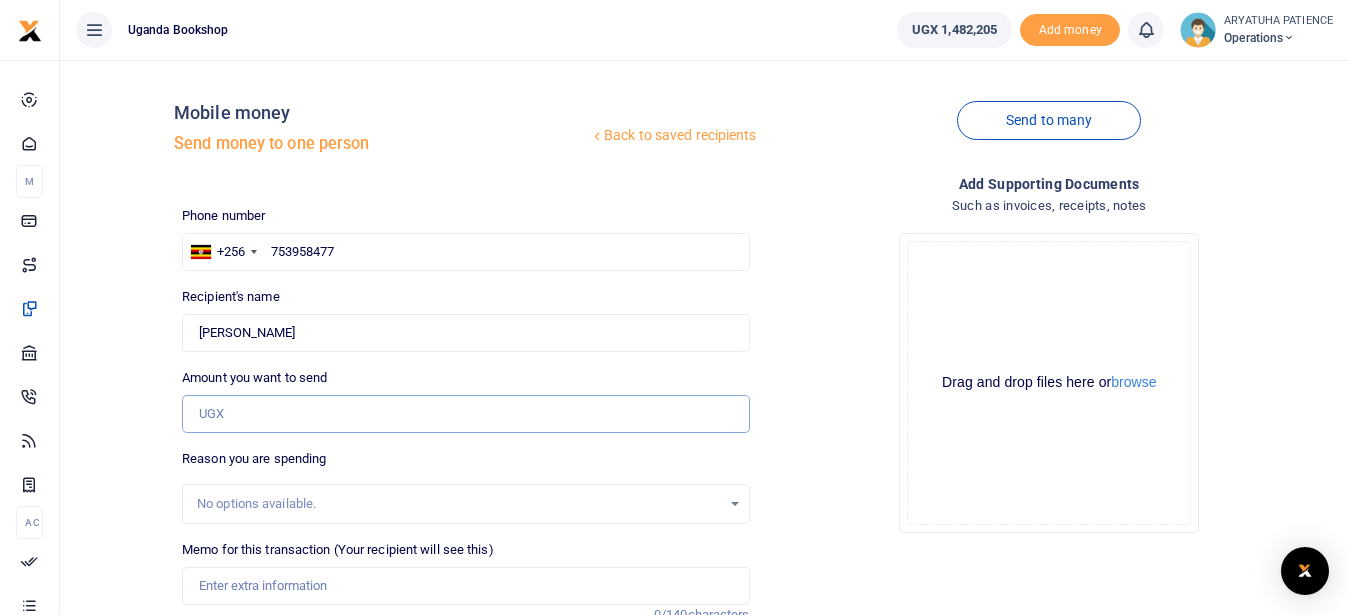 click on "Amount you want to send" at bounding box center [465, 414] 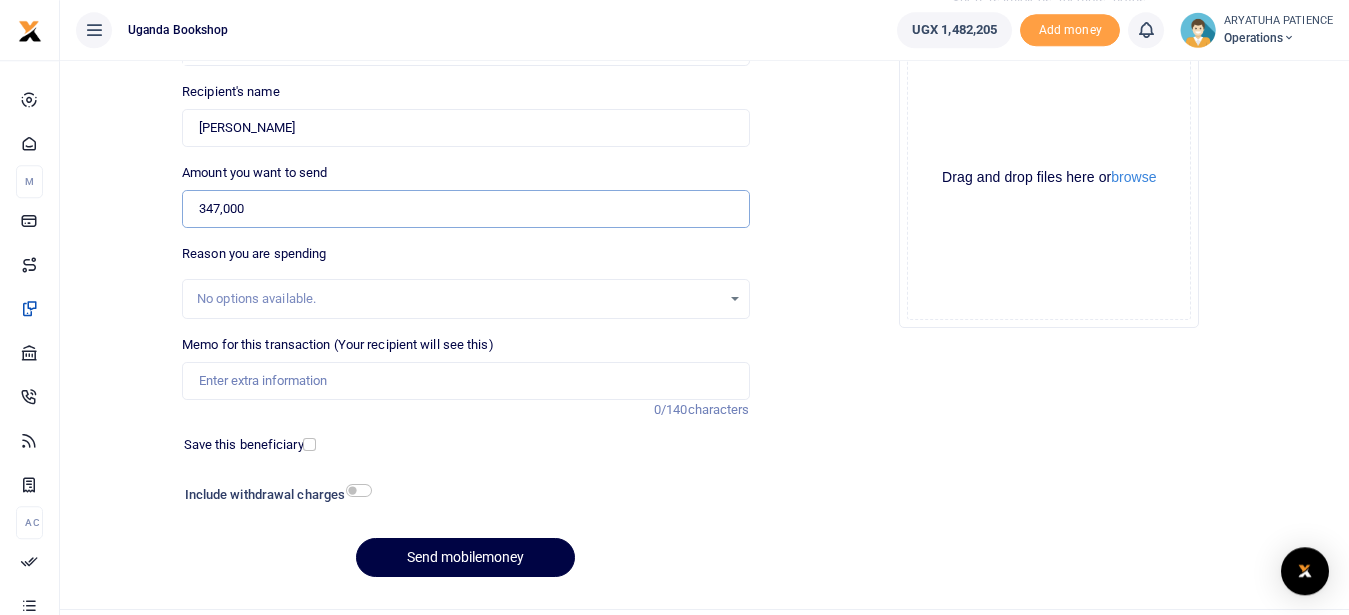 scroll, scrollTop: 247, scrollLeft: 0, axis: vertical 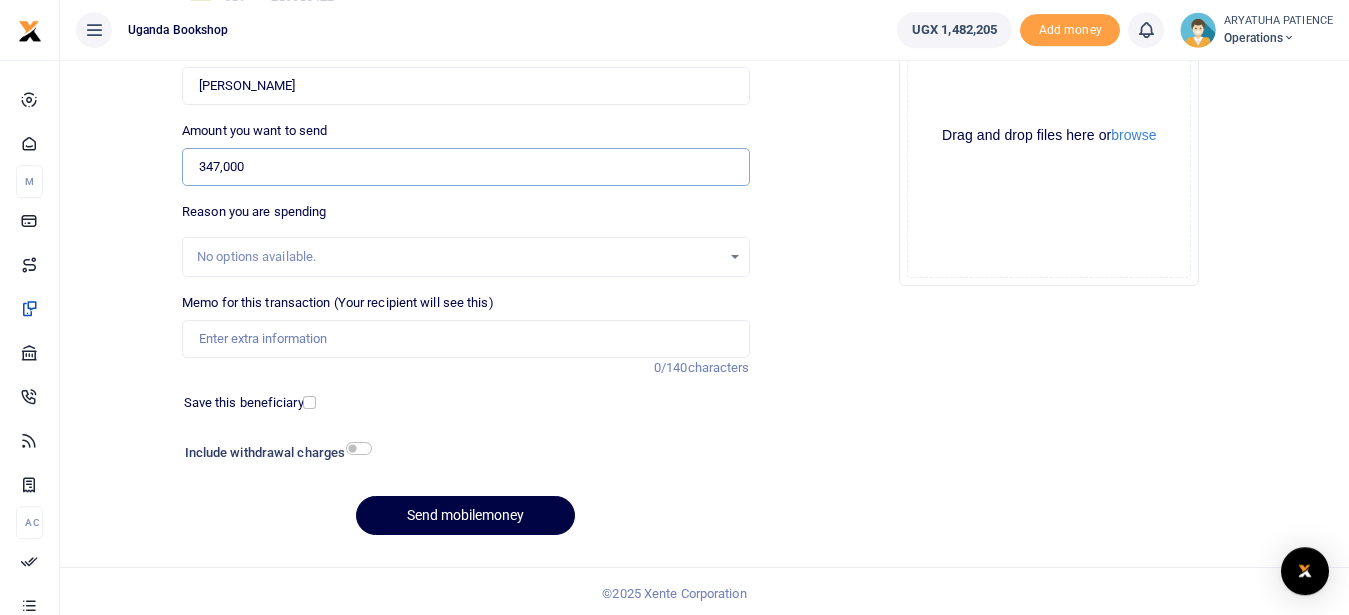 type on "347,000" 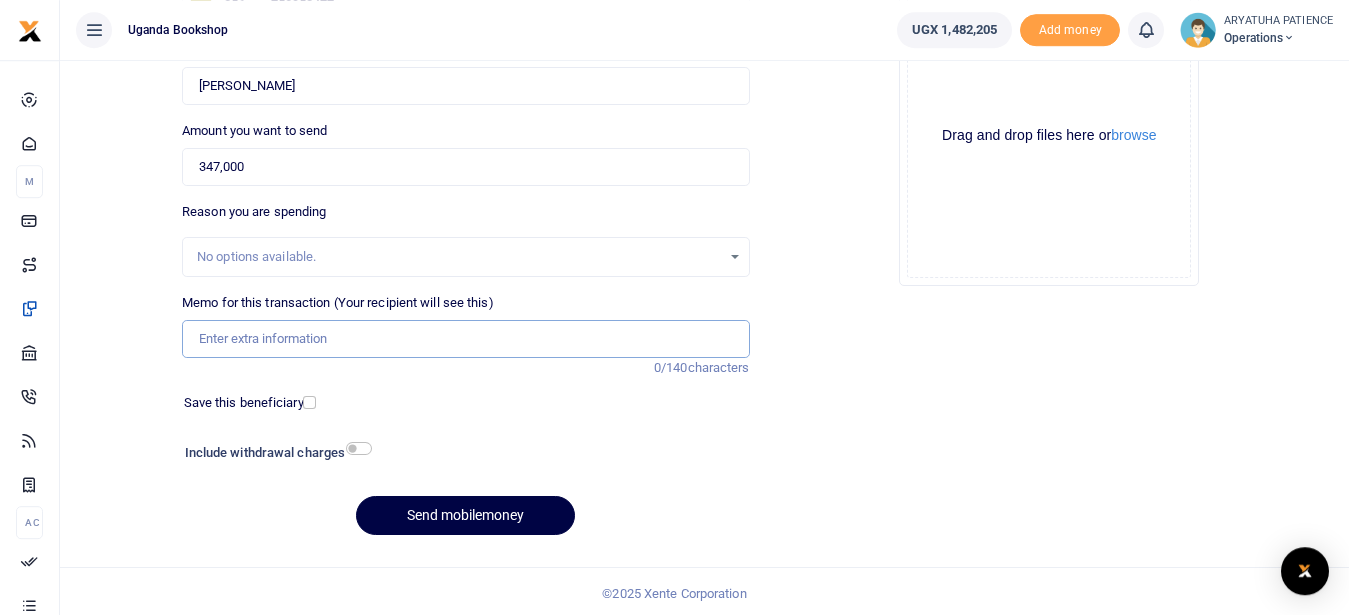 click on "Memo for this transaction (Your recipient will see this)" at bounding box center [465, 339] 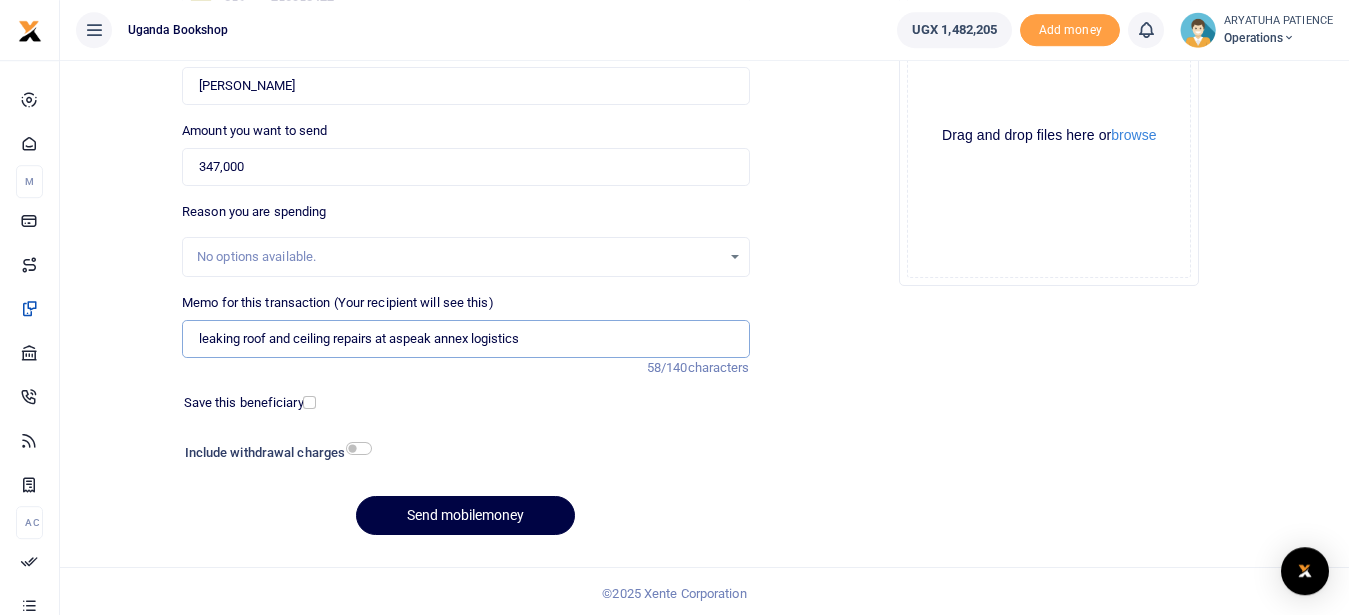click on "leaking roof and ceiling repairs at aspeak annex logistics" at bounding box center [465, 339] 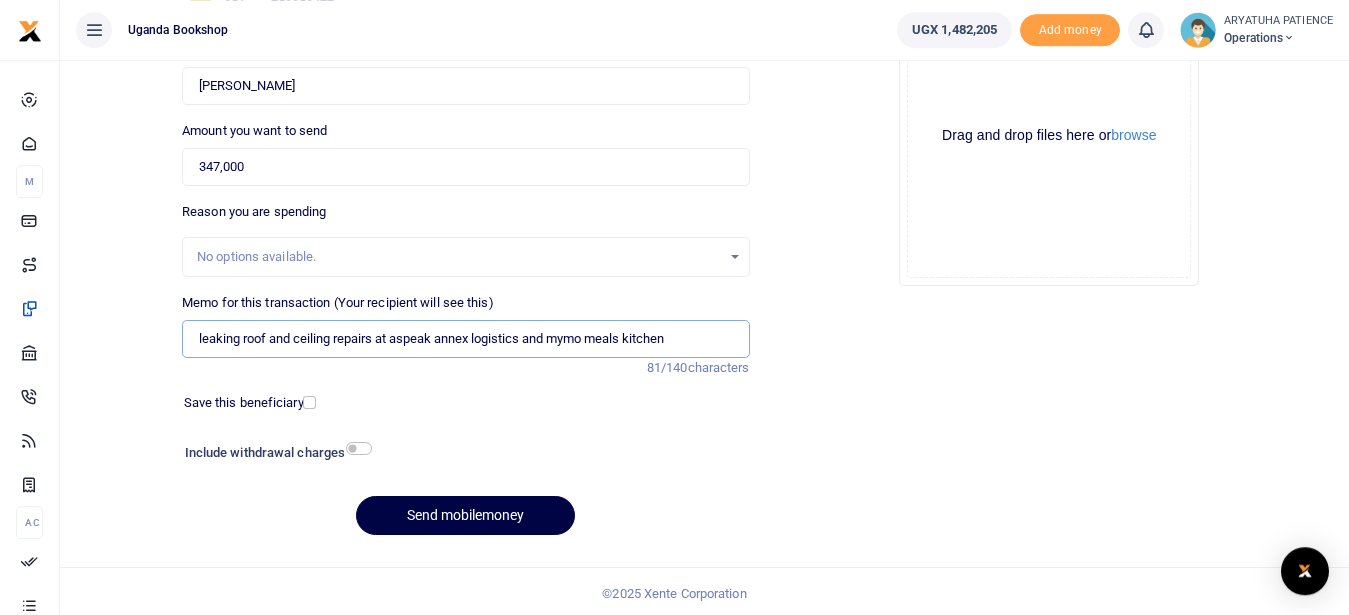 type on "leaking roof and ceiling repairs at aspeak annex logistics and mymo meals kitchen" 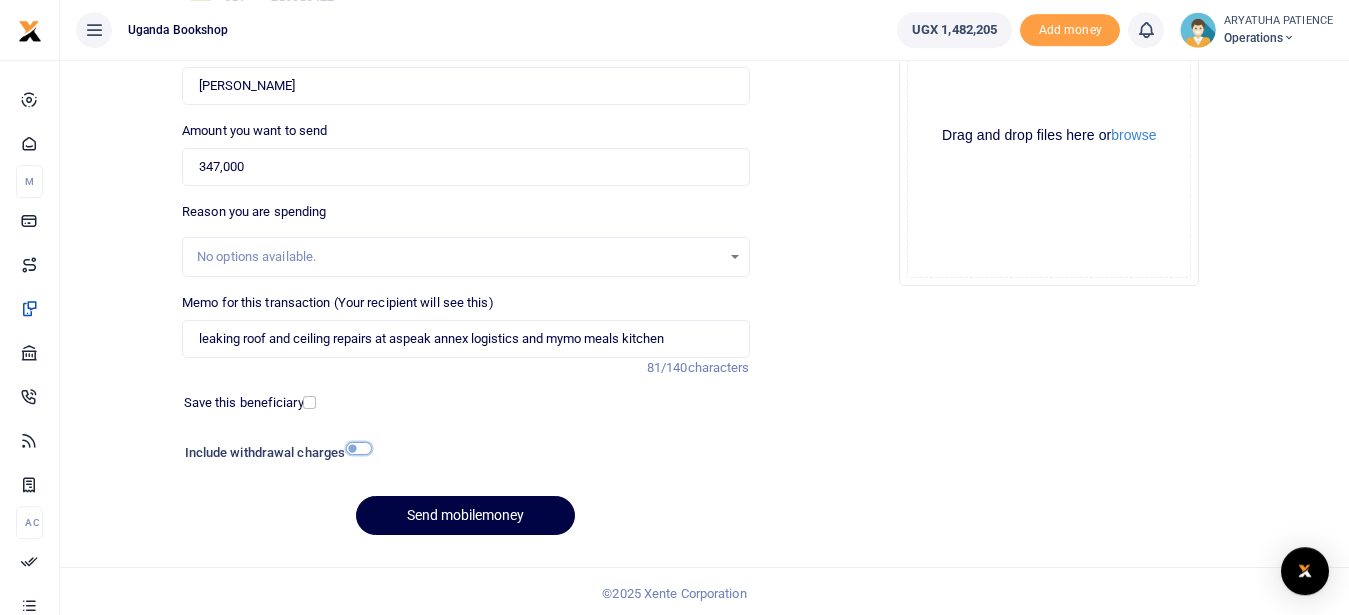click at bounding box center (359, 448) 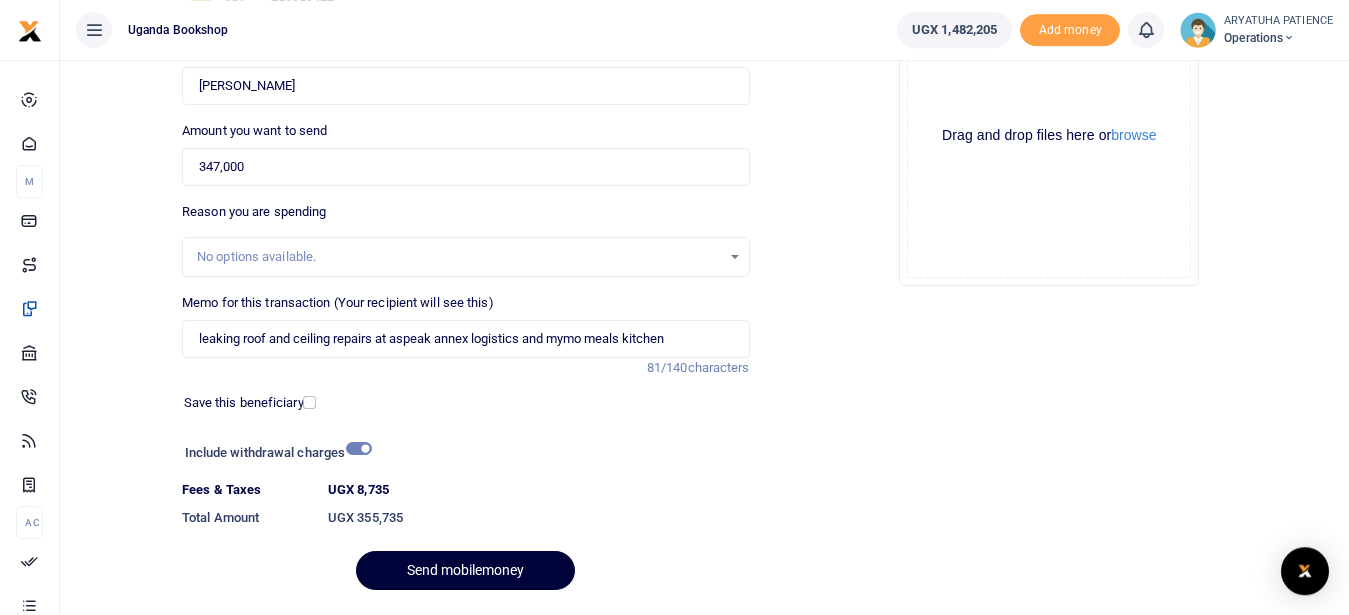 click on "Send mobilemoney" at bounding box center (465, 570) 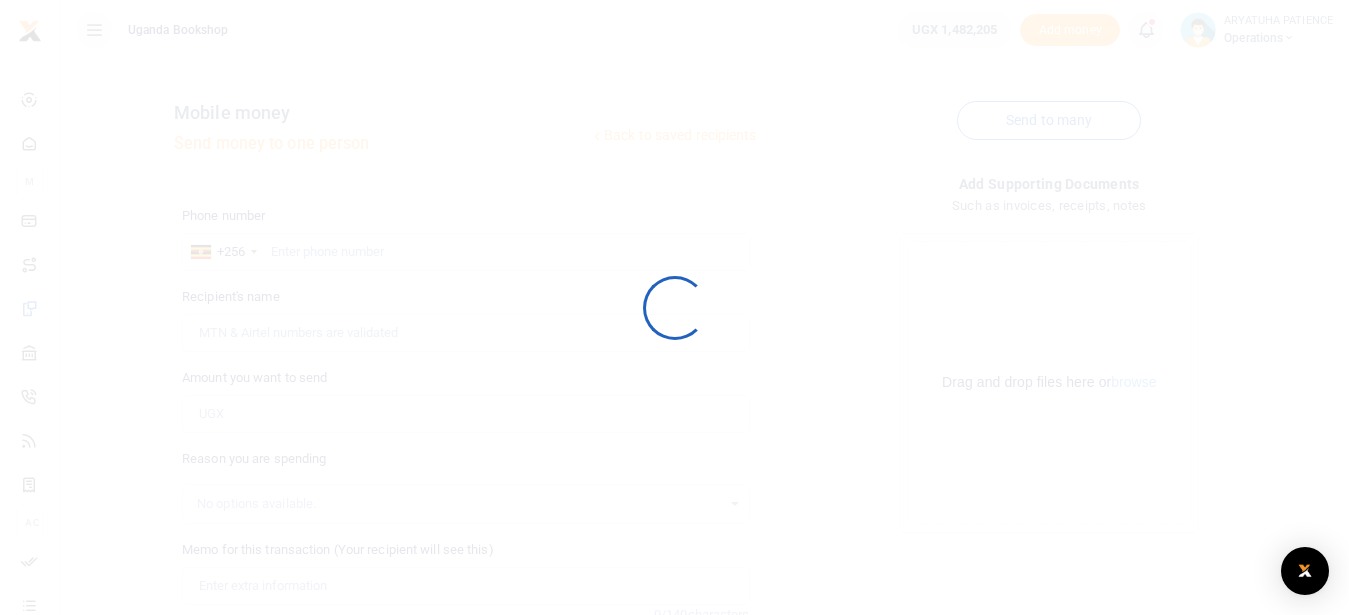 scroll, scrollTop: 0, scrollLeft: 0, axis: both 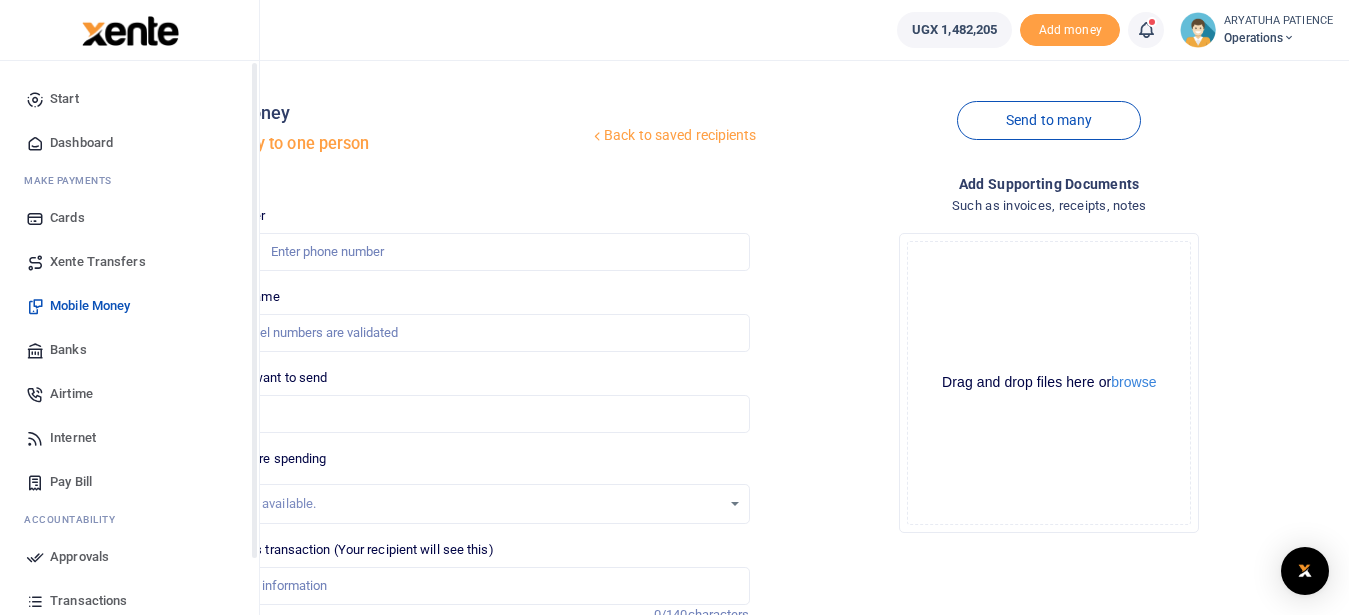 click at bounding box center [35, 143] 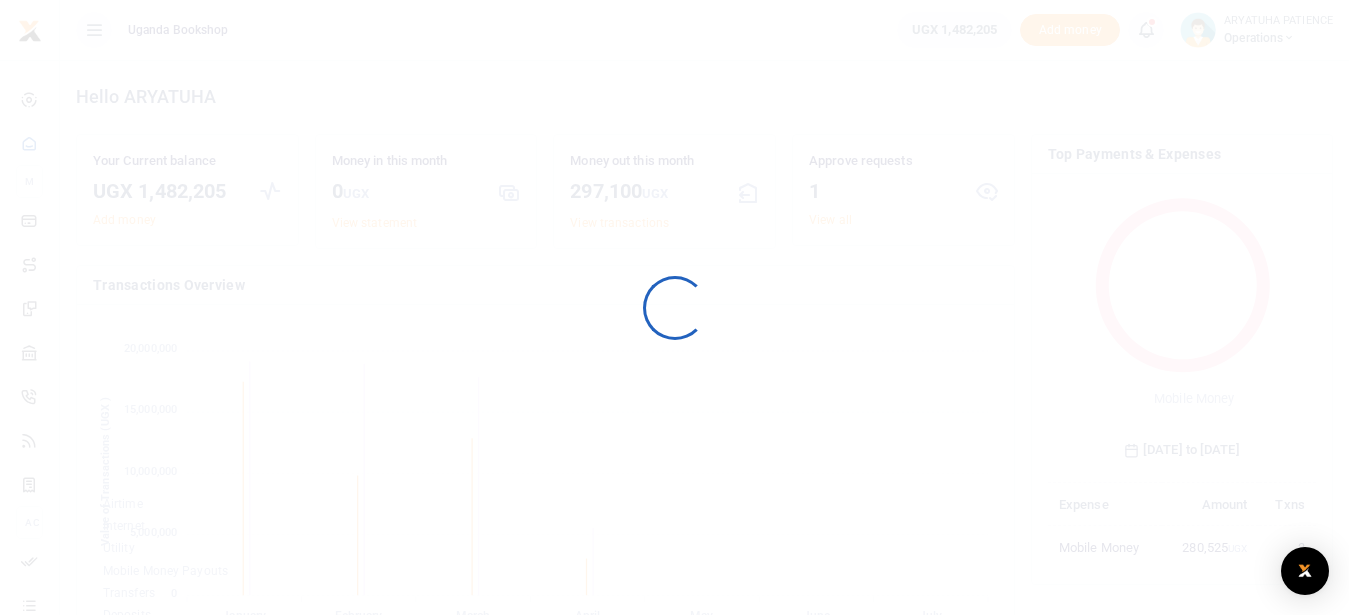 scroll, scrollTop: 0, scrollLeft: 0, axis: both 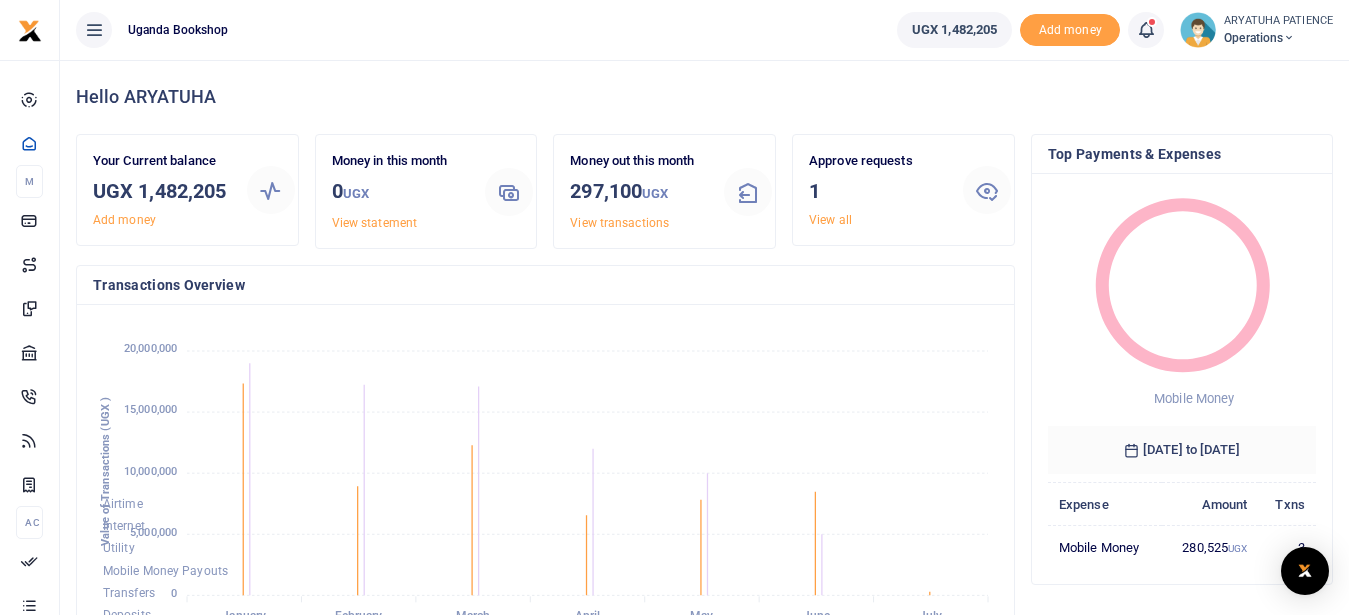 click at bounding box center (987, 190) 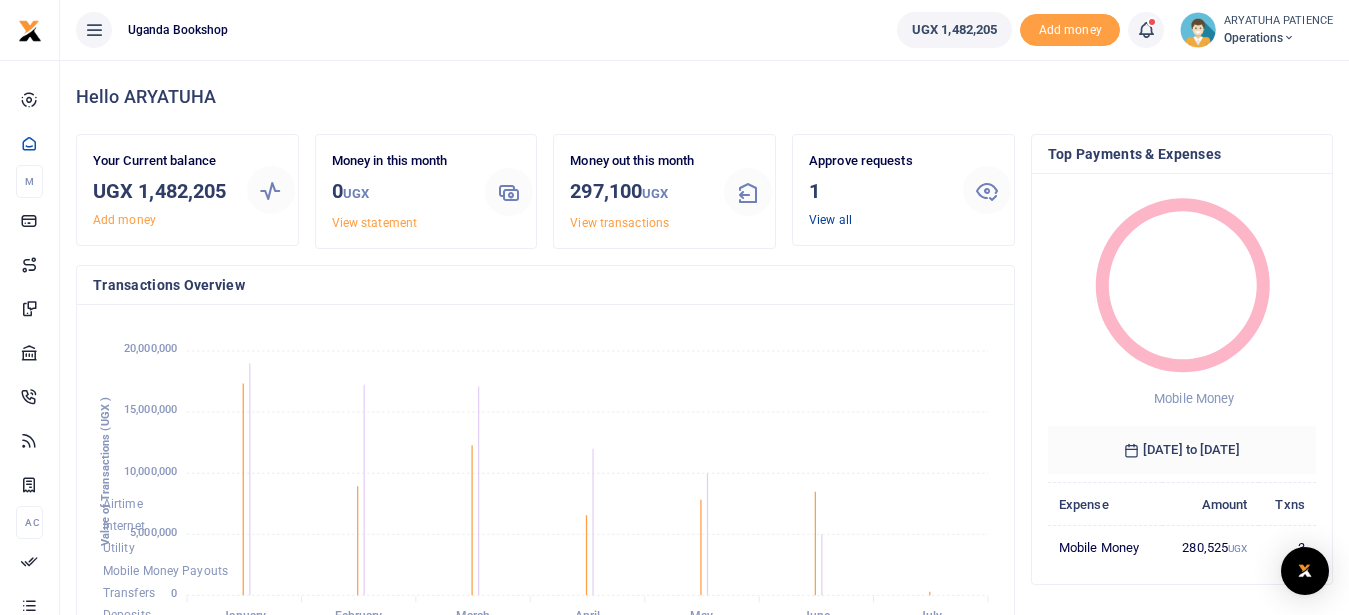 click on "View all" at bounding box center [830, 220] 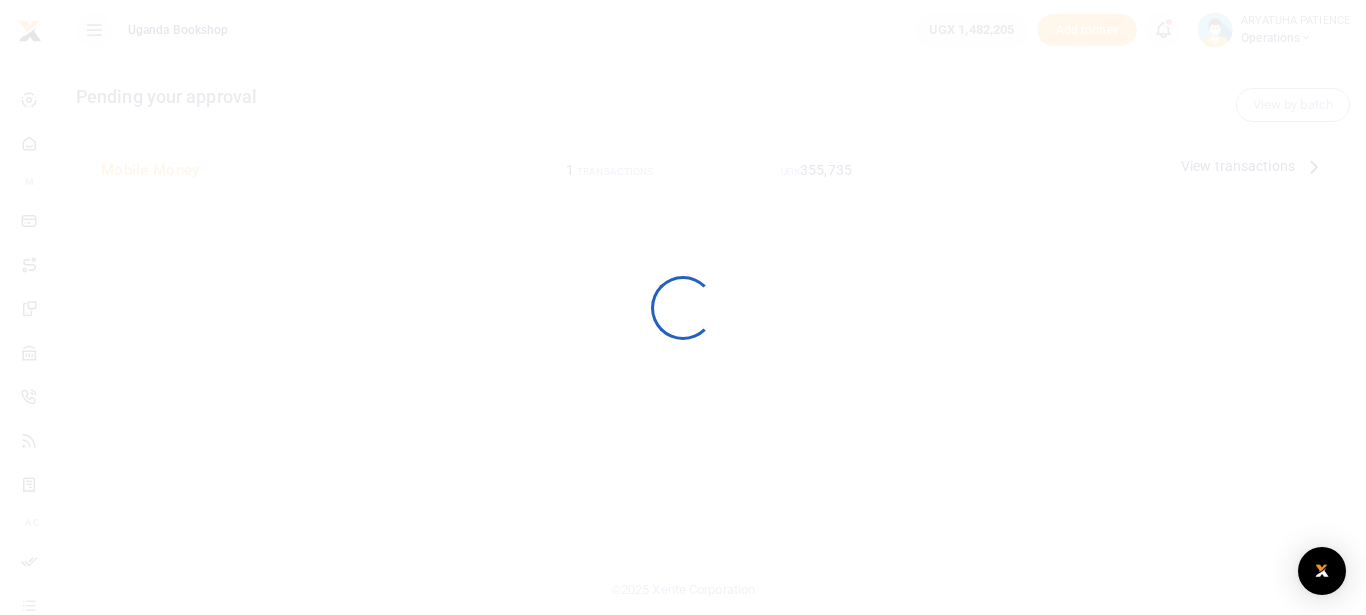scroll, scrollTop: 0, scrollLeft: 0, axis: both 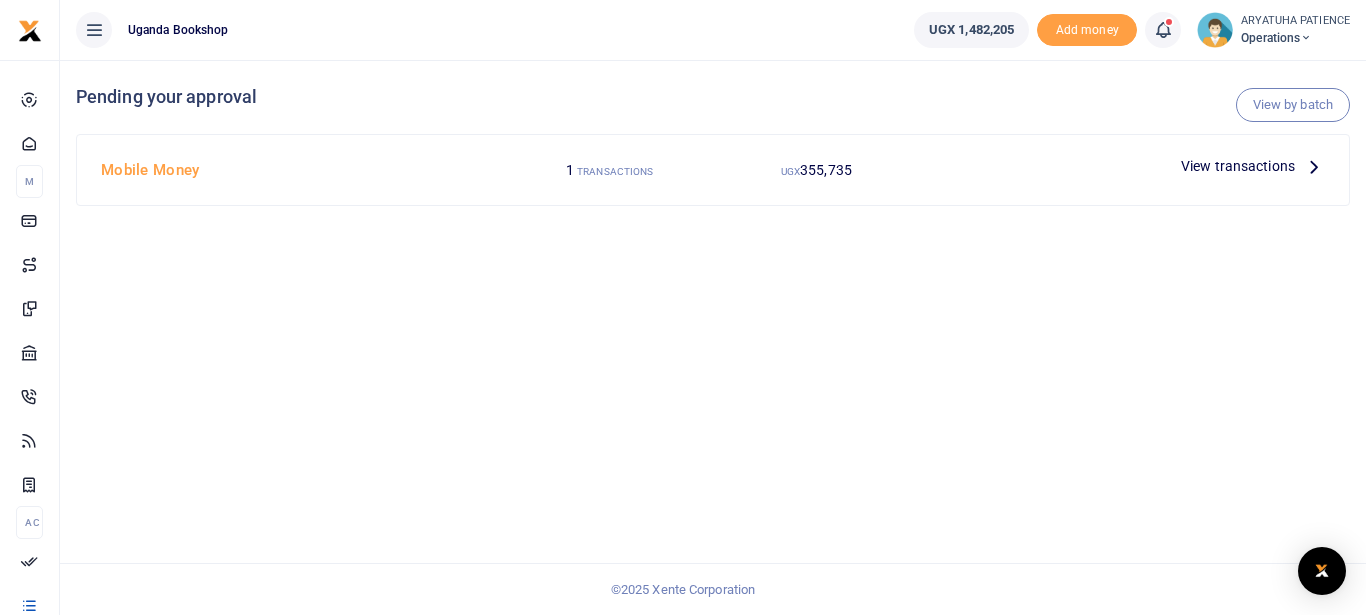 click at bounding box center (1314, 166) 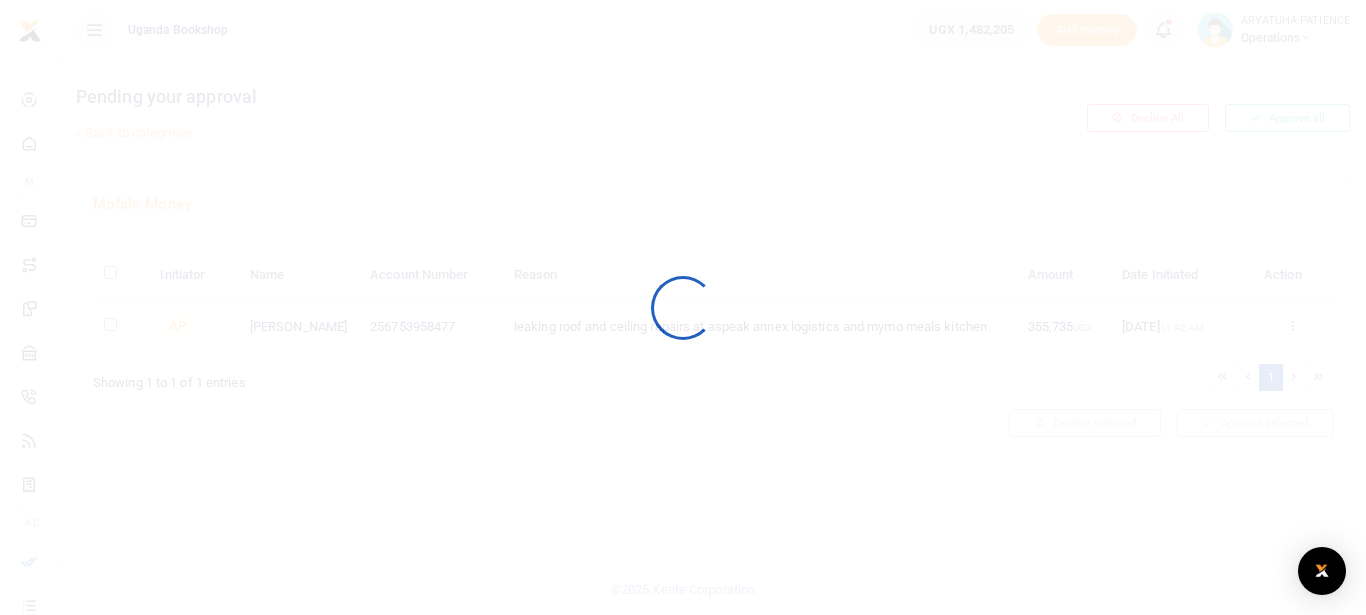 scroll, scrollTop: 0, scrollLeft: 0, axis: both 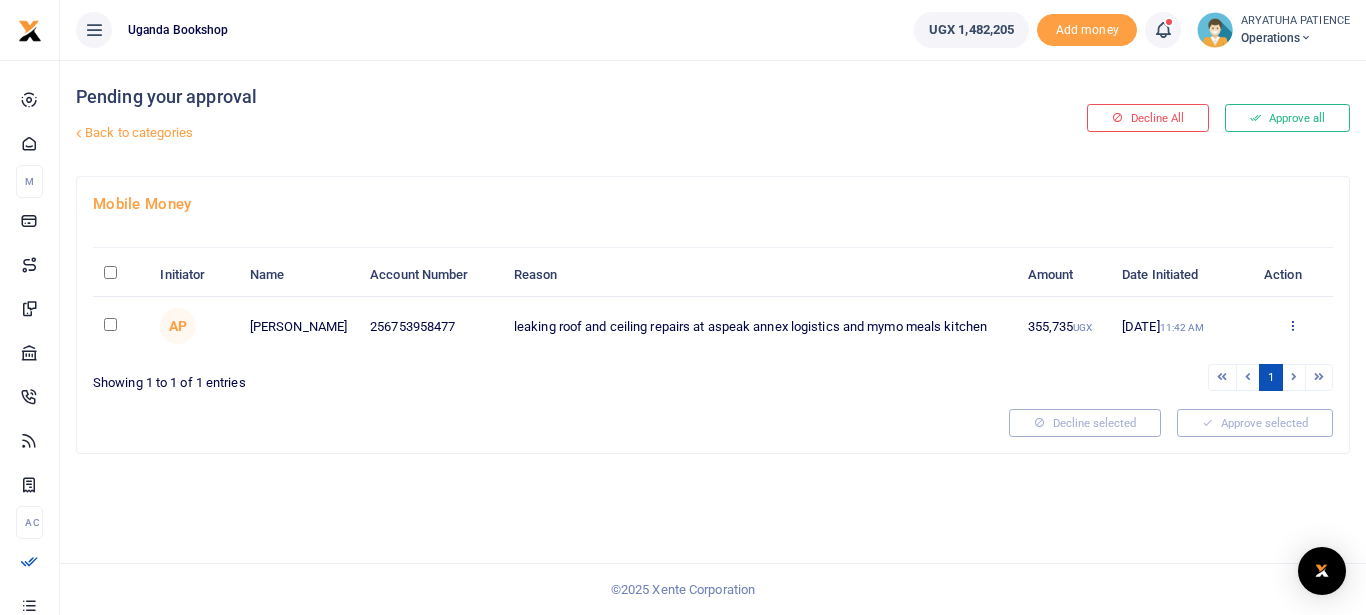click at bounding box center [1292, 325] 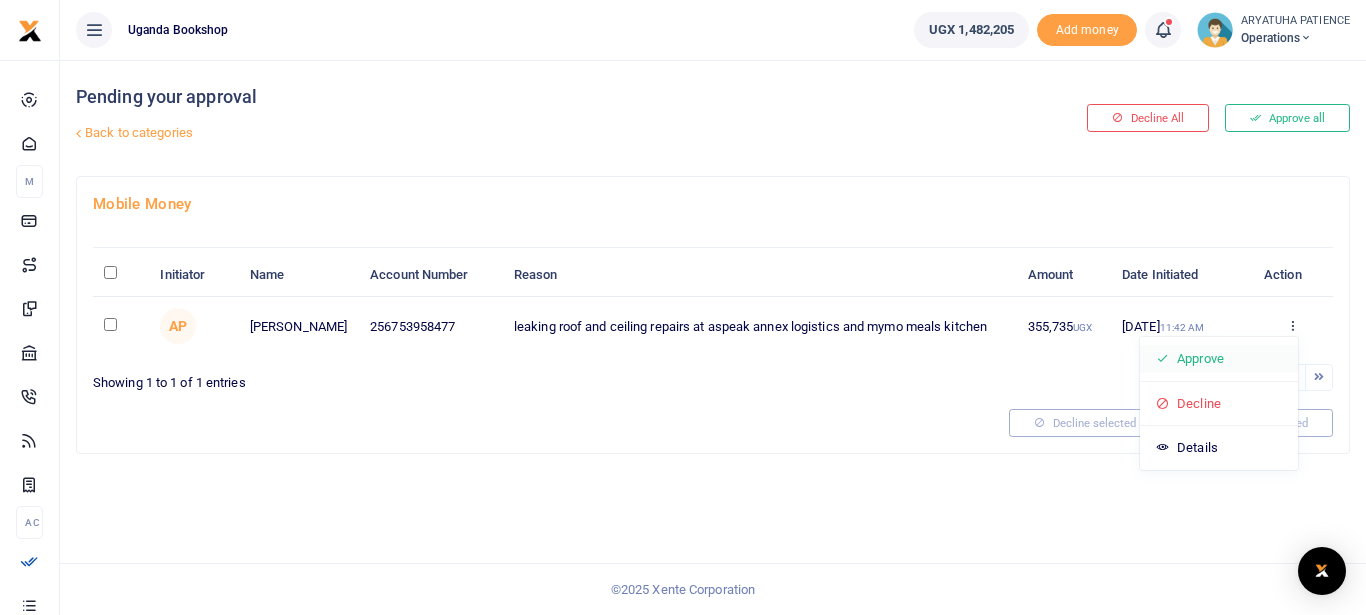 click on "Approve" at bounding box center [1219, 359] 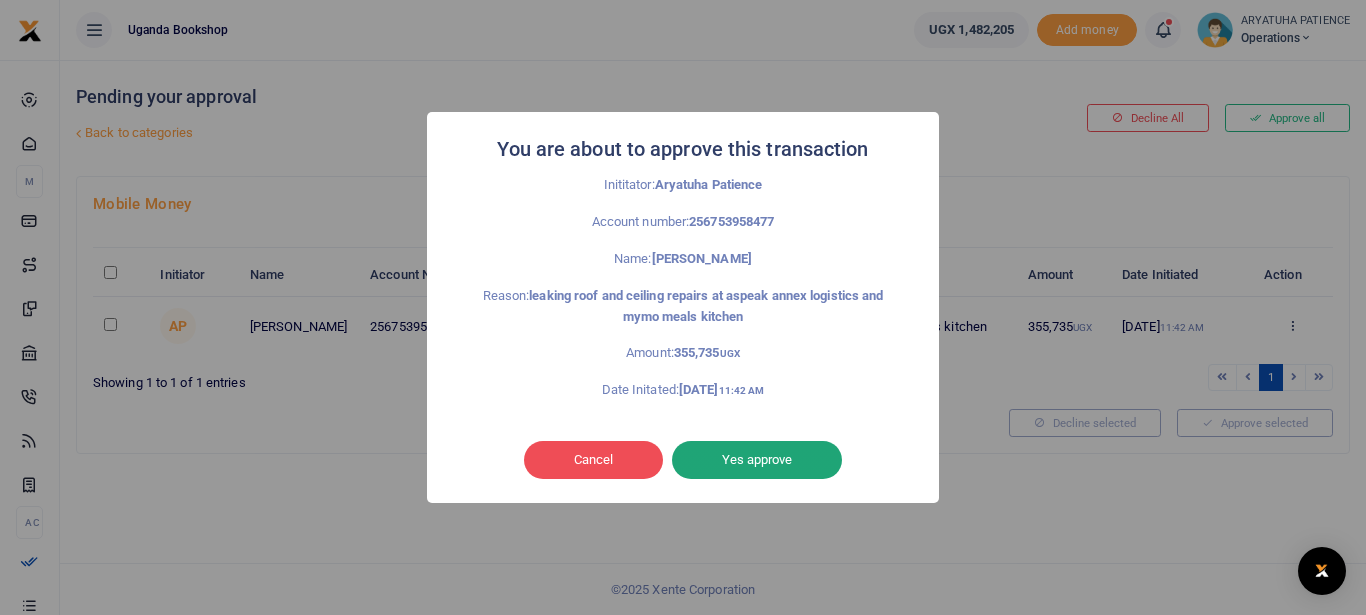 click on "Yes approve" at bounding box center (757, 460) 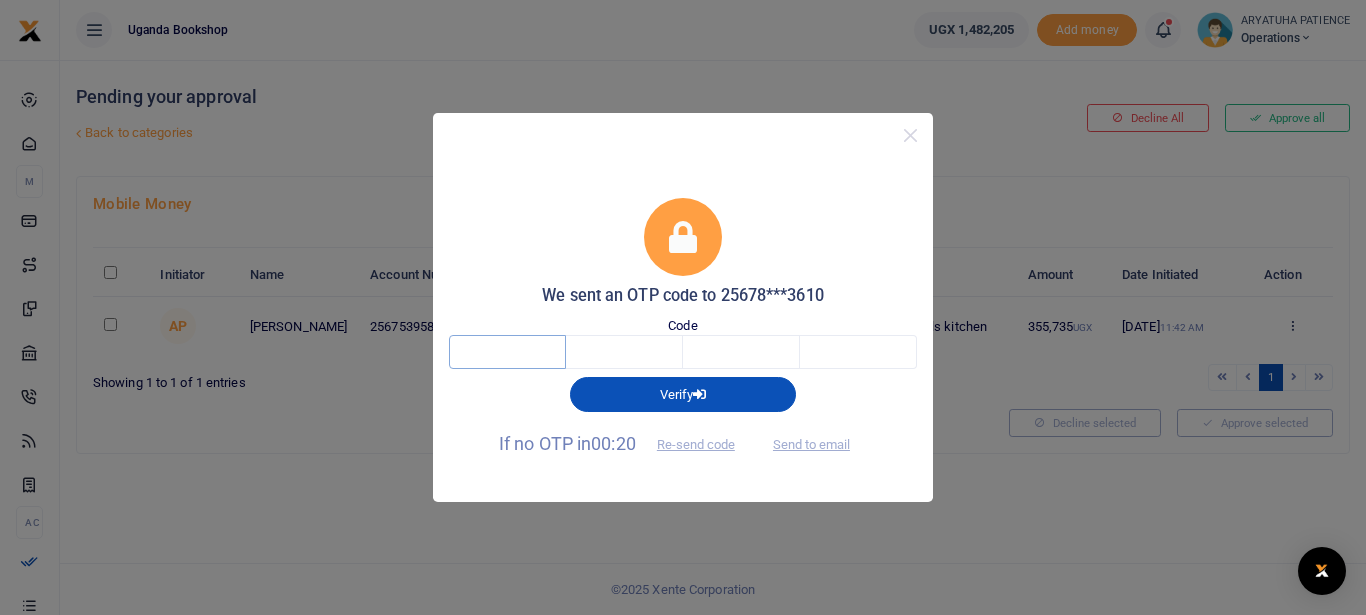 click at bounding box center (507, 352) 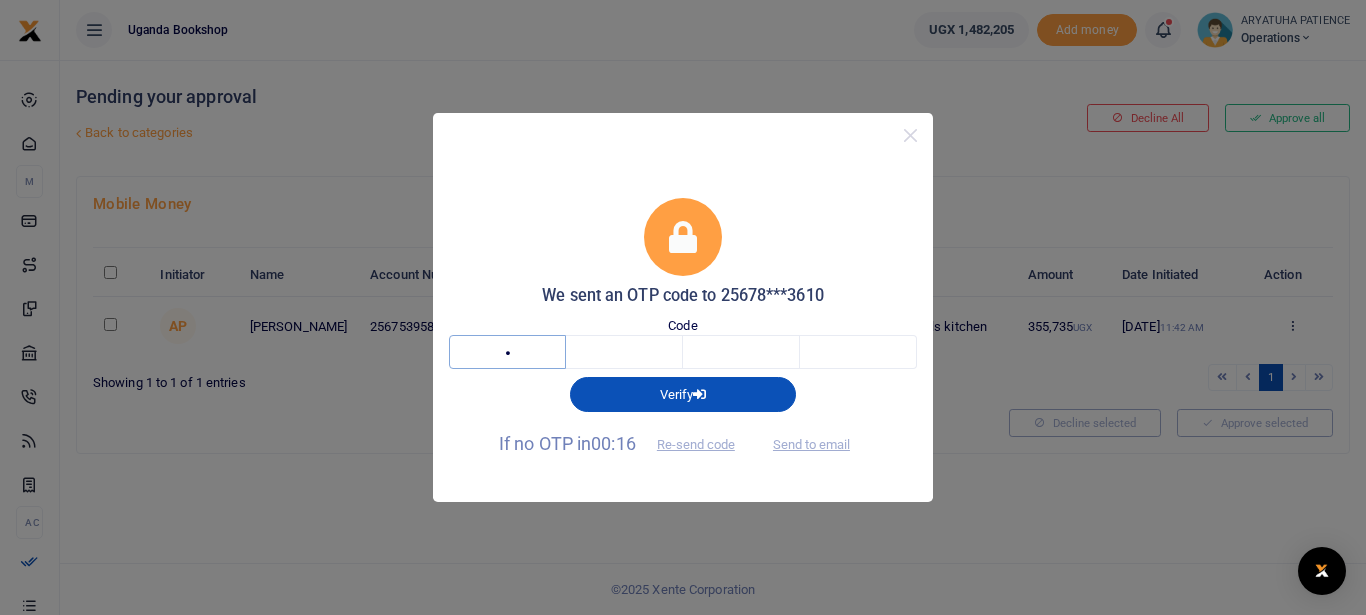 type on "4" 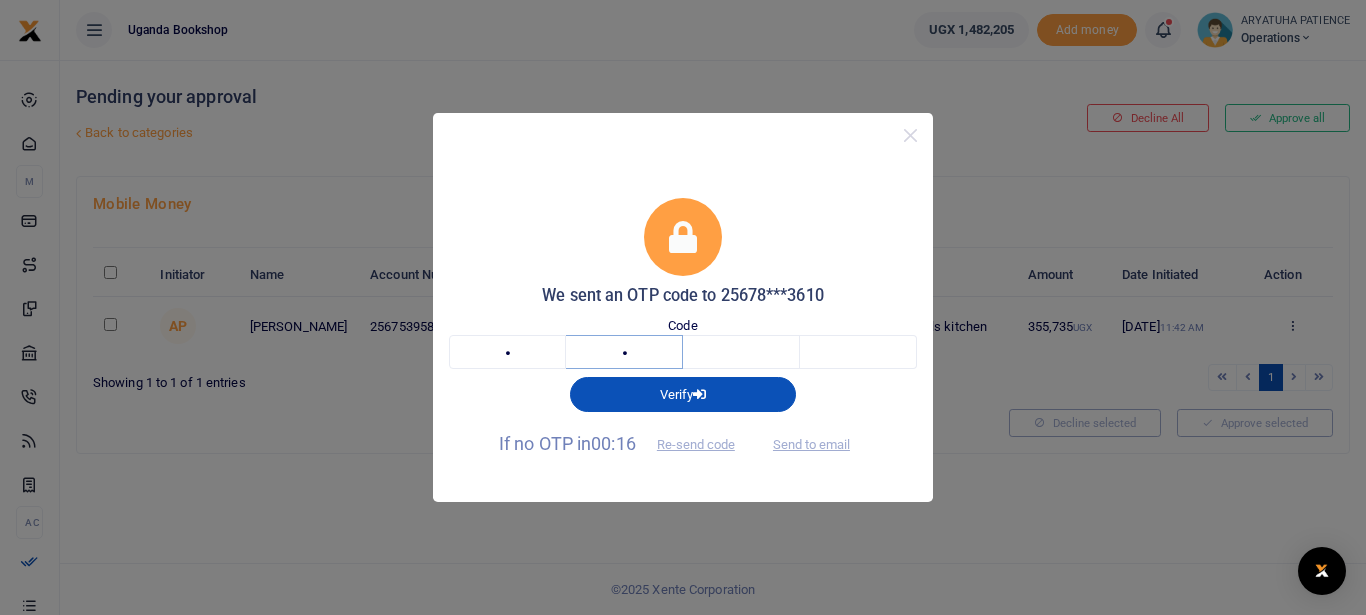 type on "1" 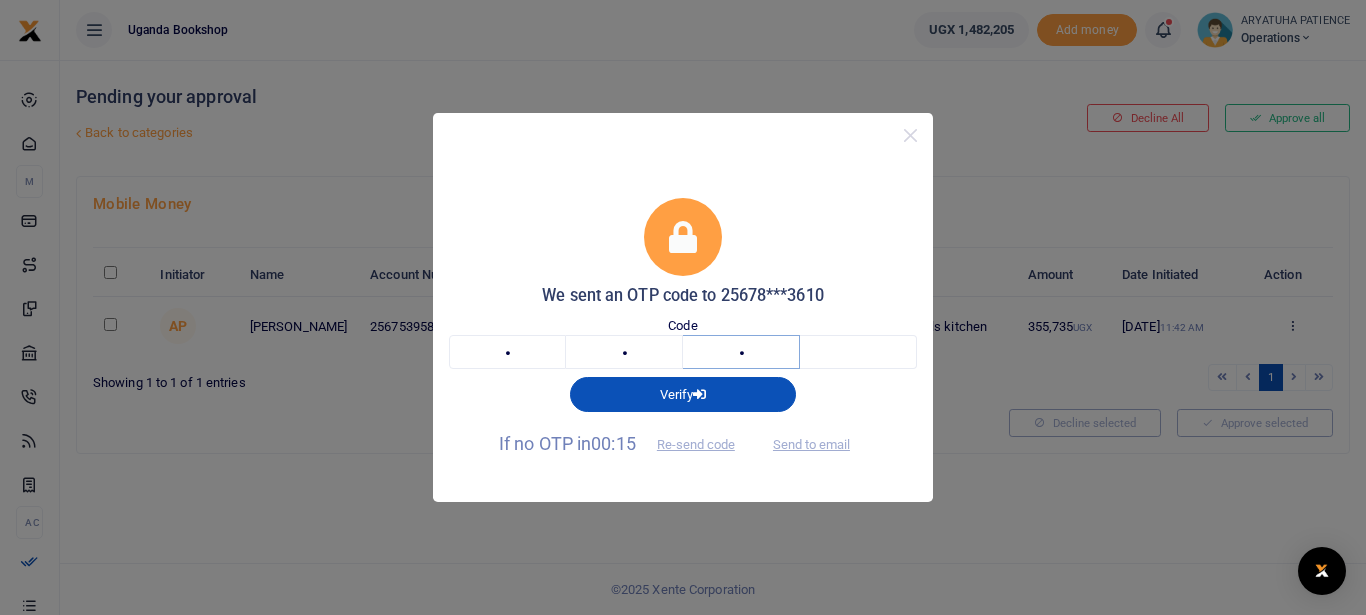 type on "4" 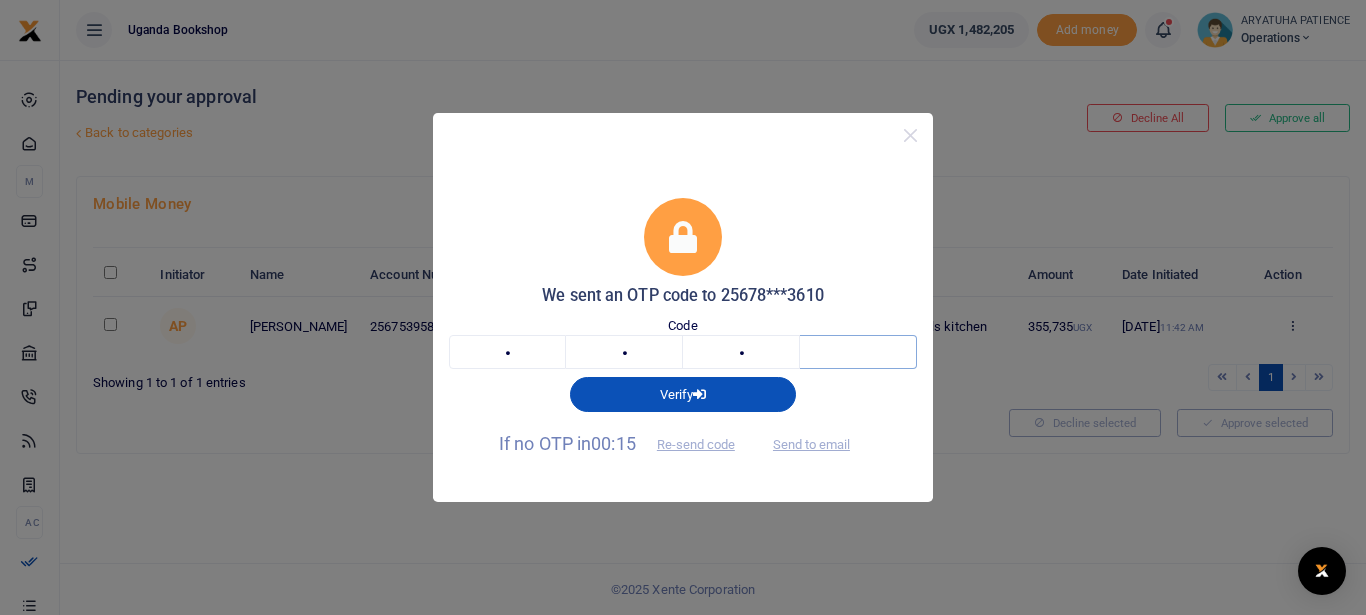 type on "5" 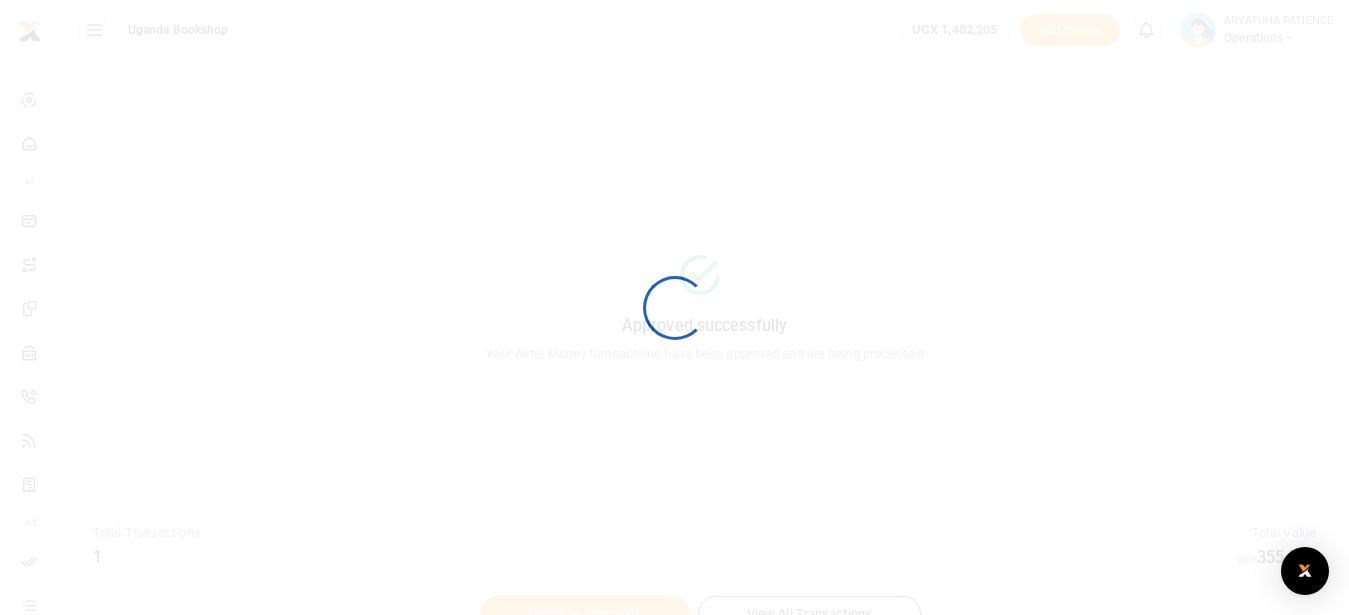 scroll, scrollTop: 0, scrollLeft: 0, axis: both 